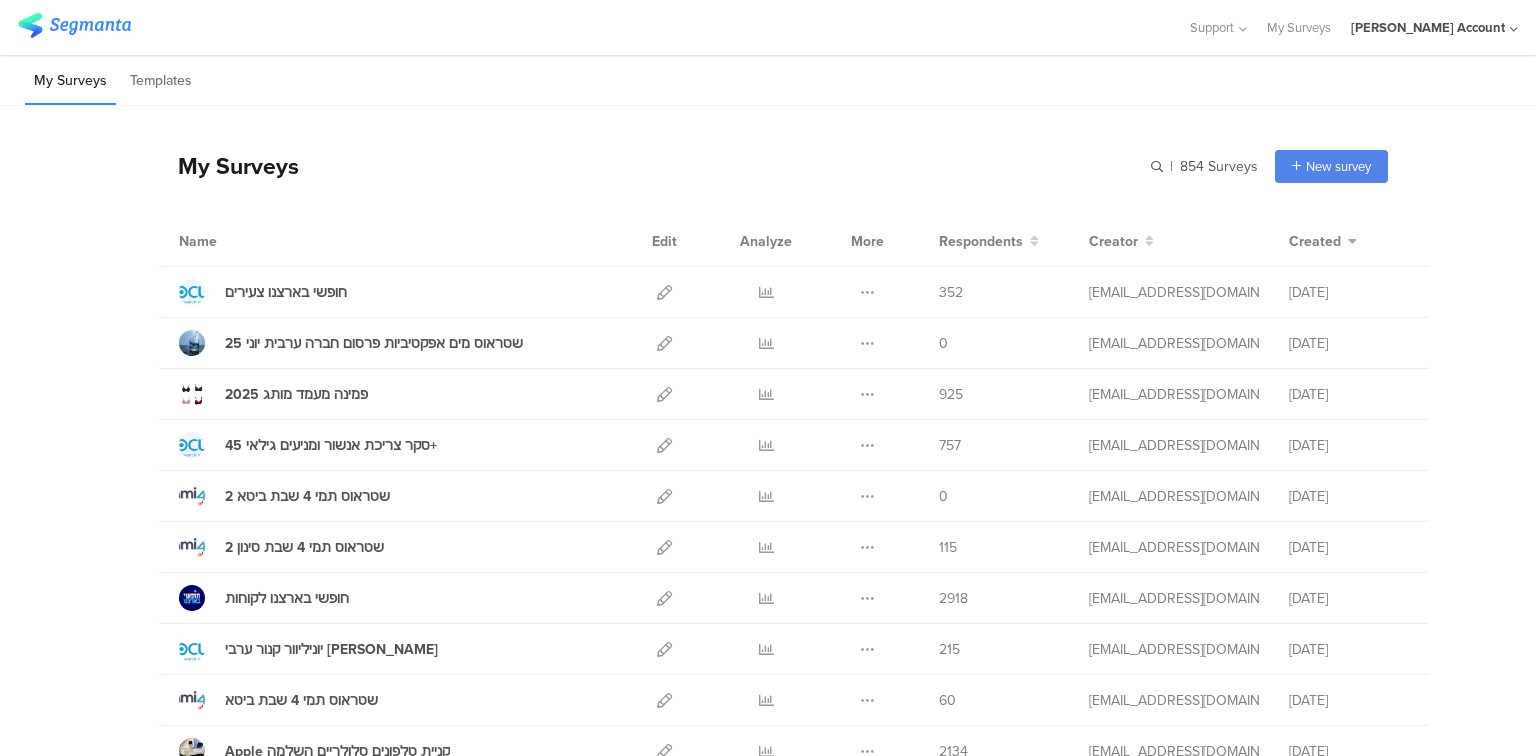 scroll, scrollTop: 0, scrollLeft: 0, axis: both 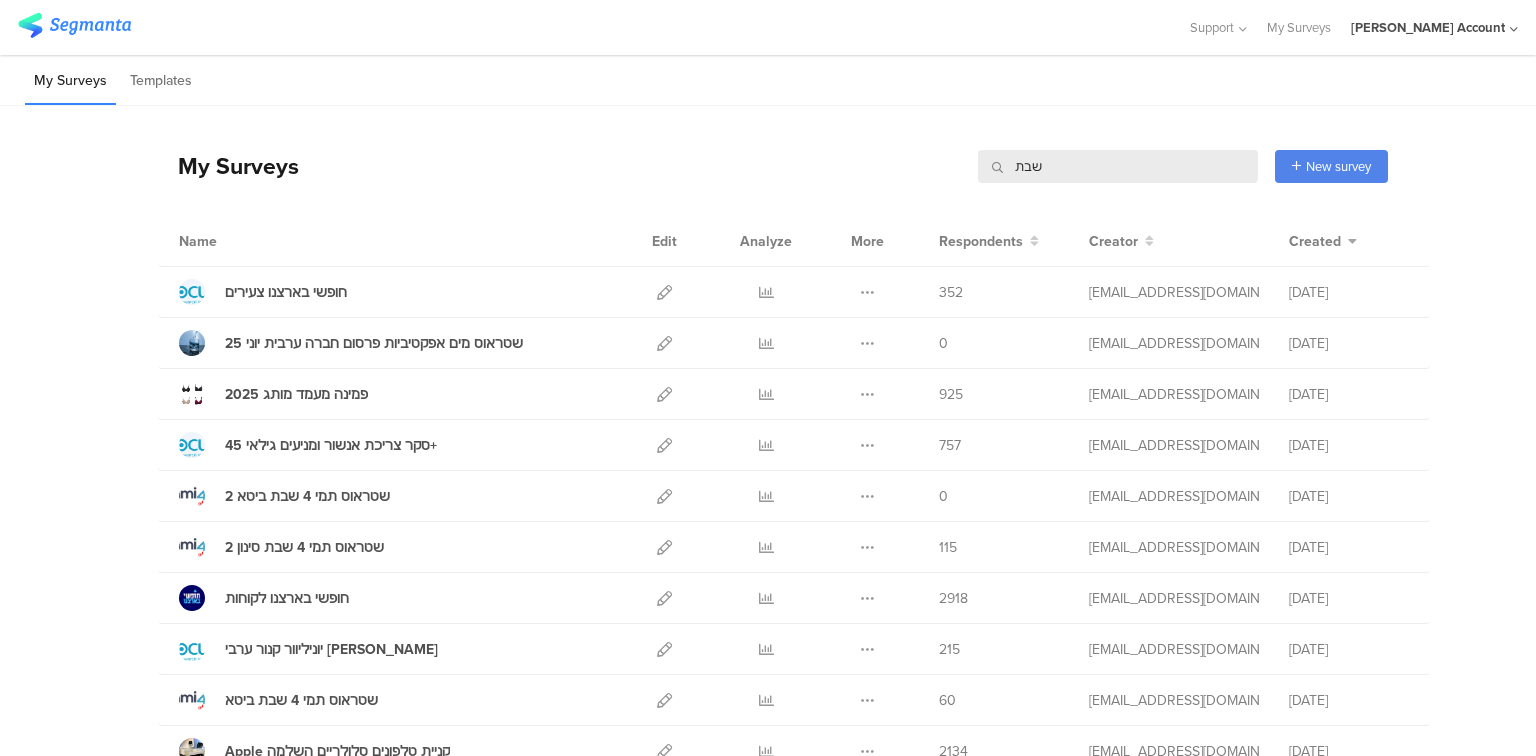 type on "שבת" 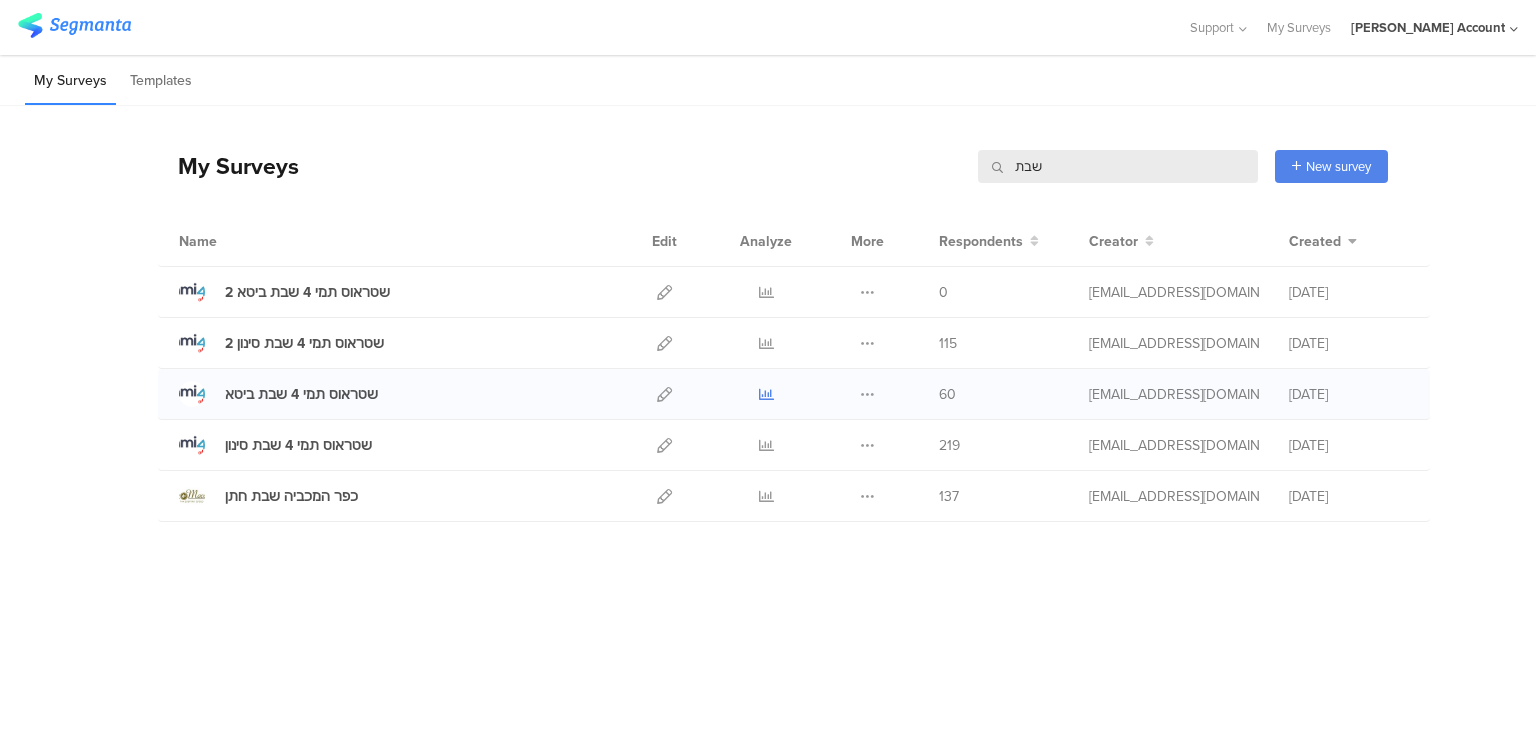 click at bounding box center (766, 394) 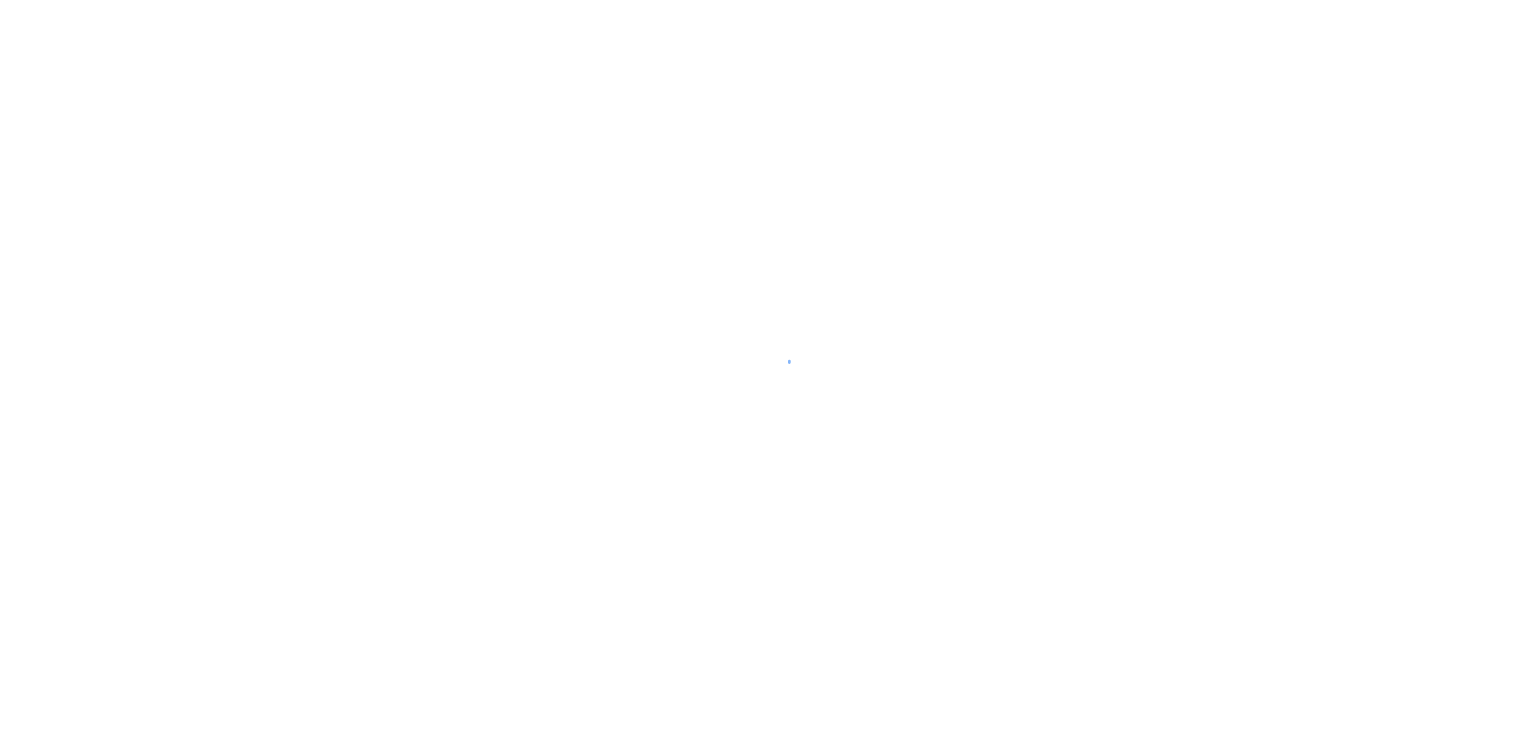 scroll, scrollTop: 0, scrollLeft: 0, axis: both 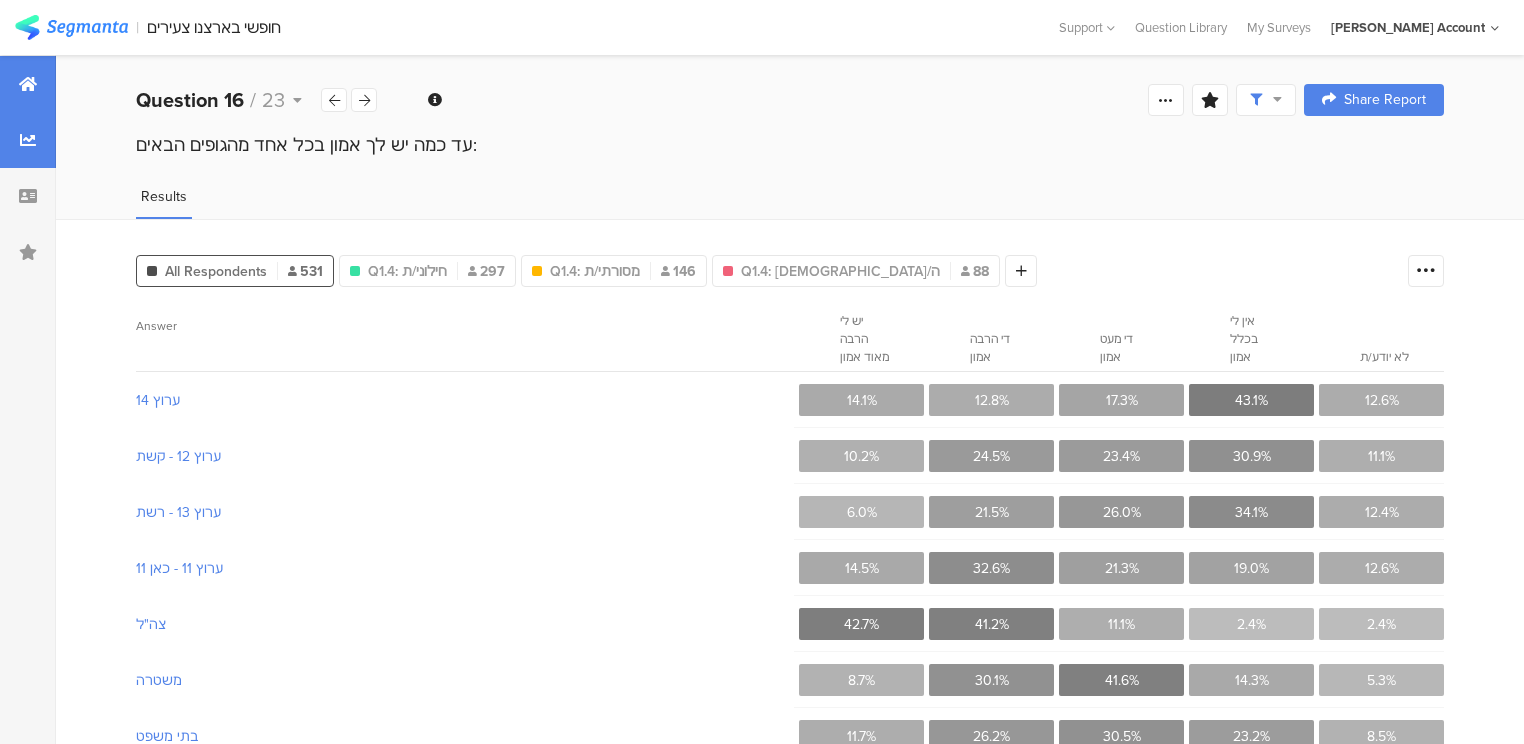 click at bounding box center (28, 84) 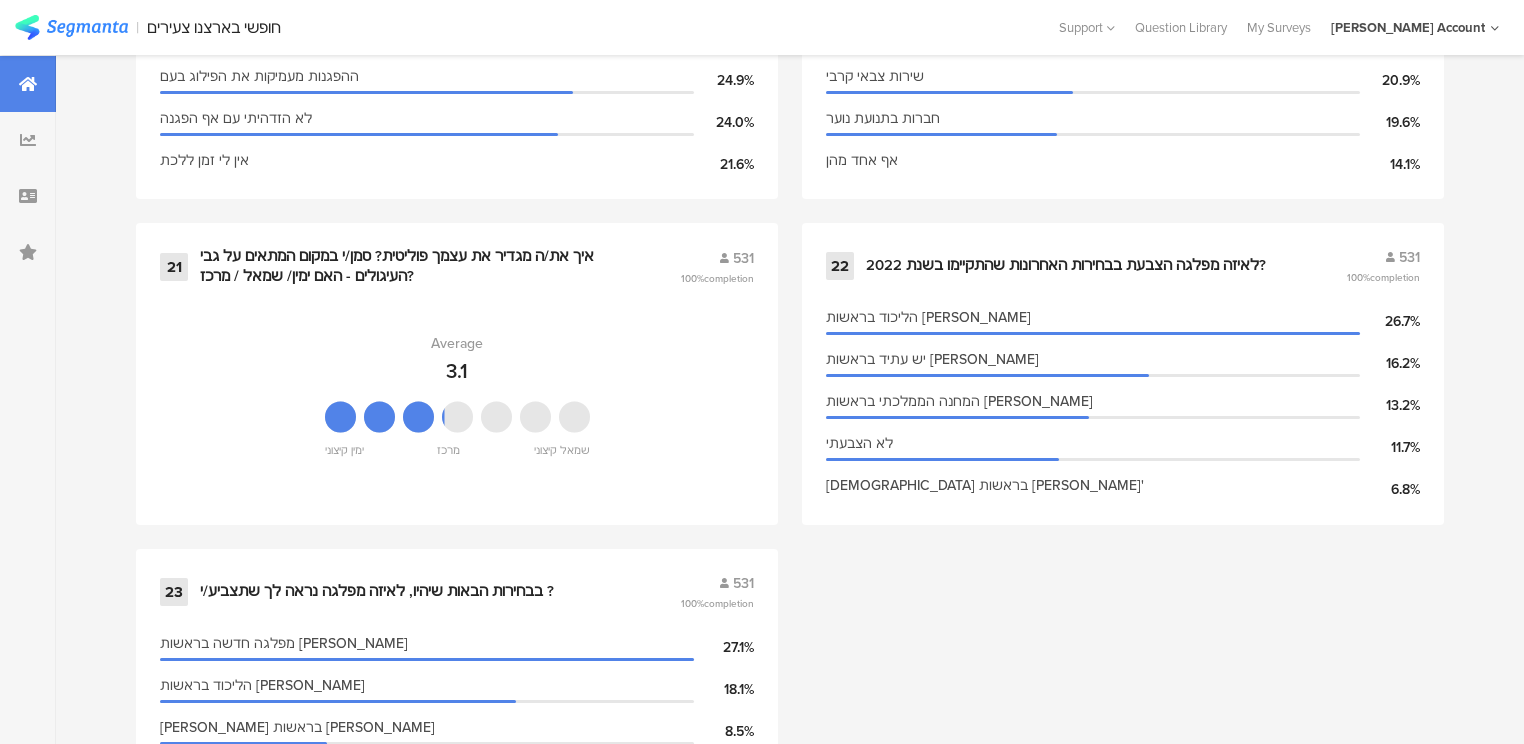 scroll, scrollTop: 4135, scrollLeft: 0, axis: vertical 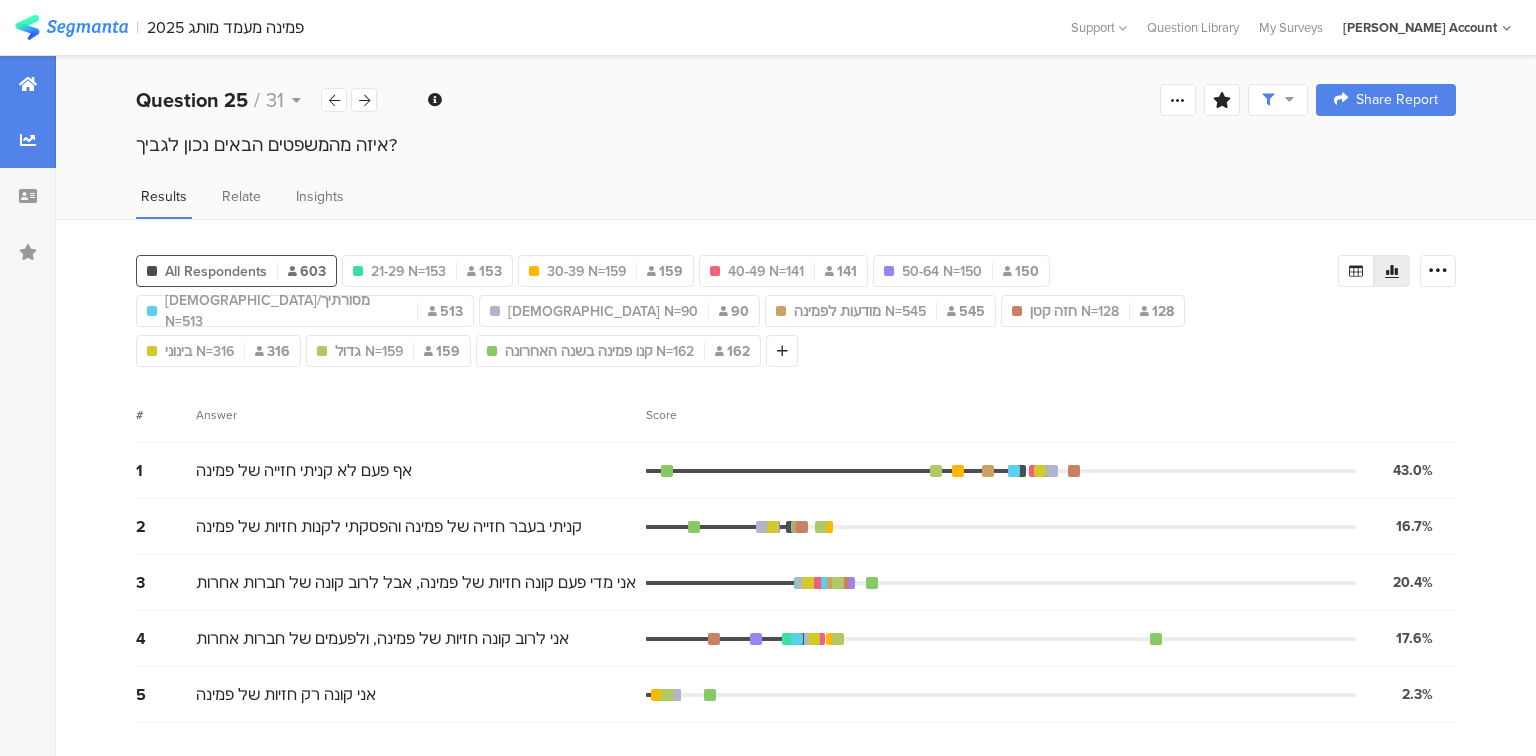 click at bounding box center (28, 84) 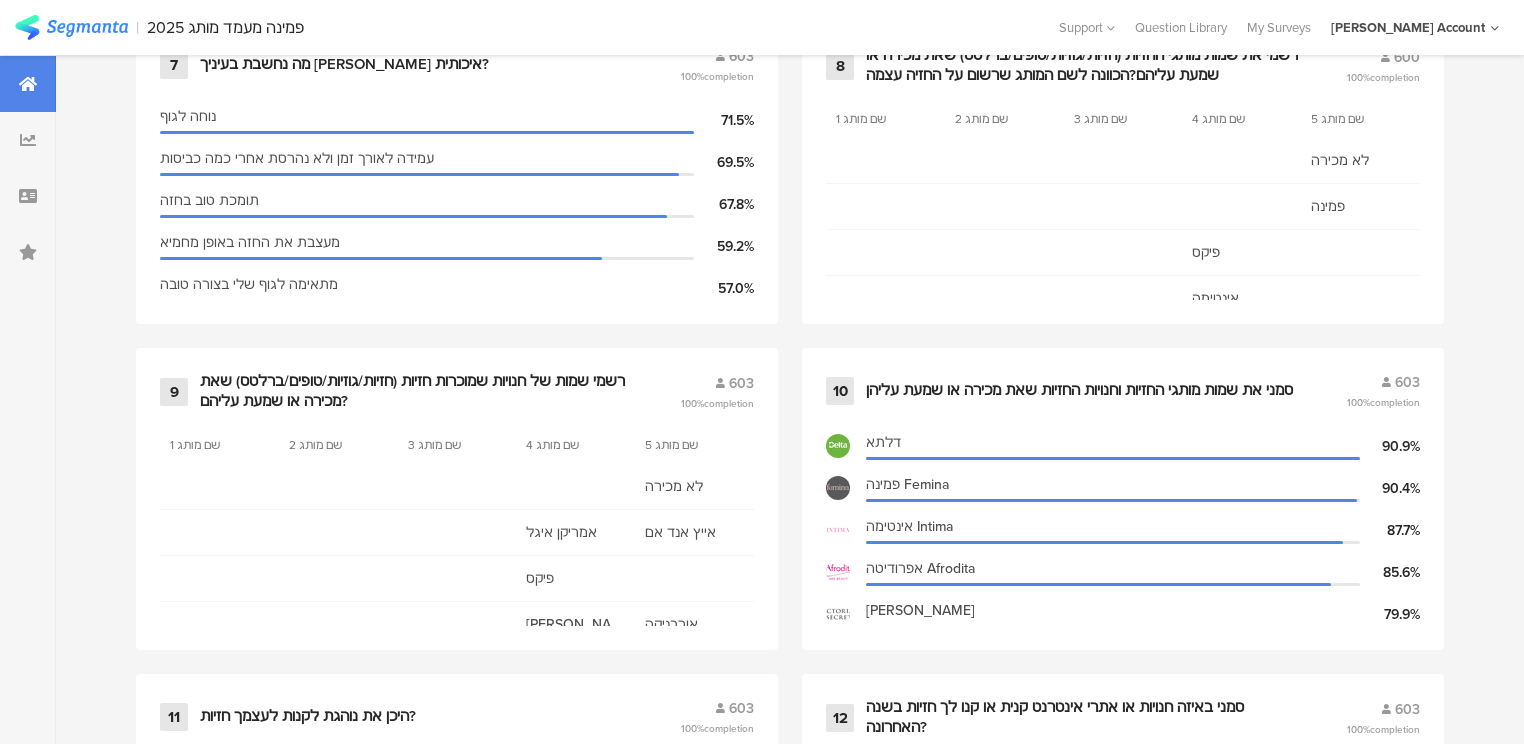 scroll, scrollTop: 2320, scrollLeft: 0, axis: vertical 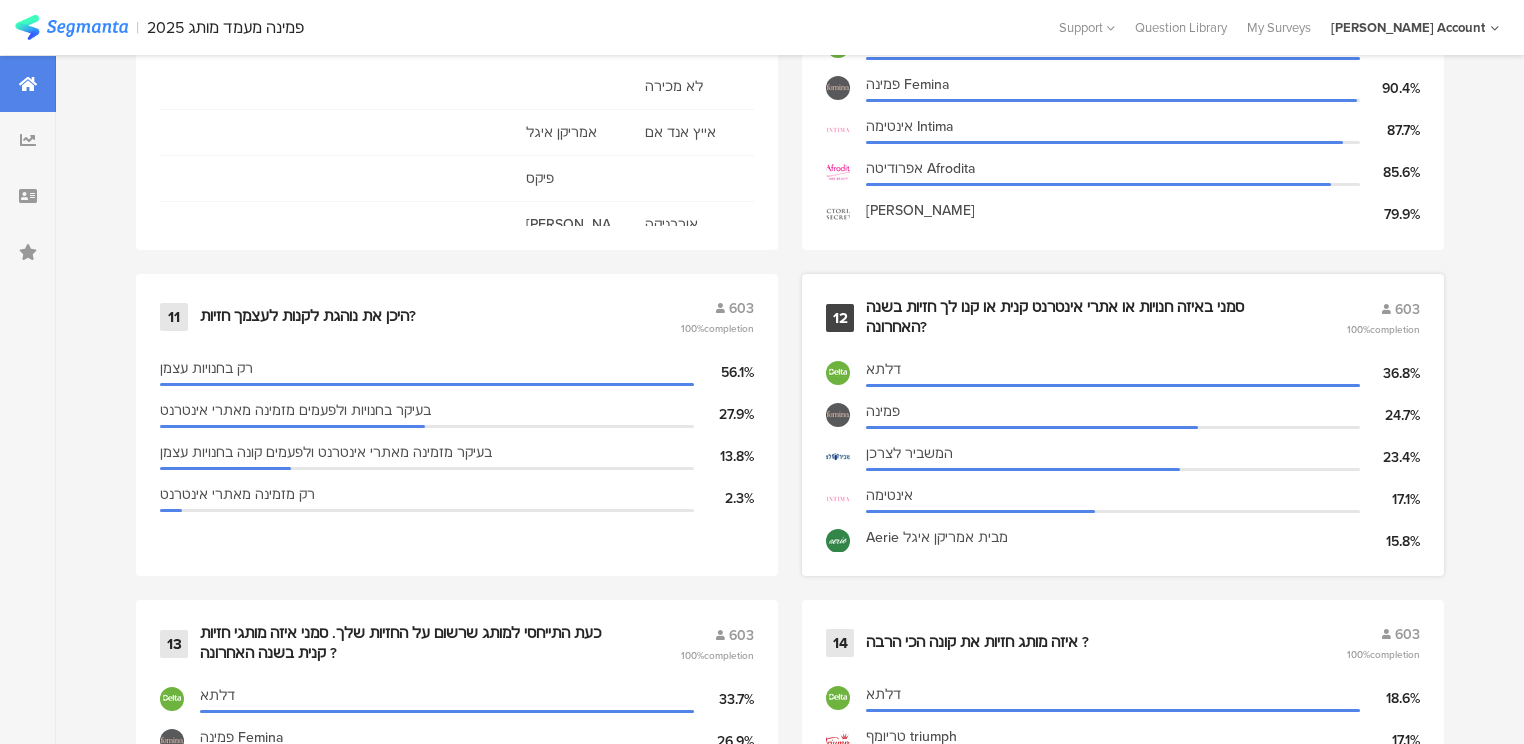 click on "סמני באיזה חנויות או אתרי אינטרנט קנית או קנו לך חזיות בשנה האחרונה?" at bounding box center (1082, 317) 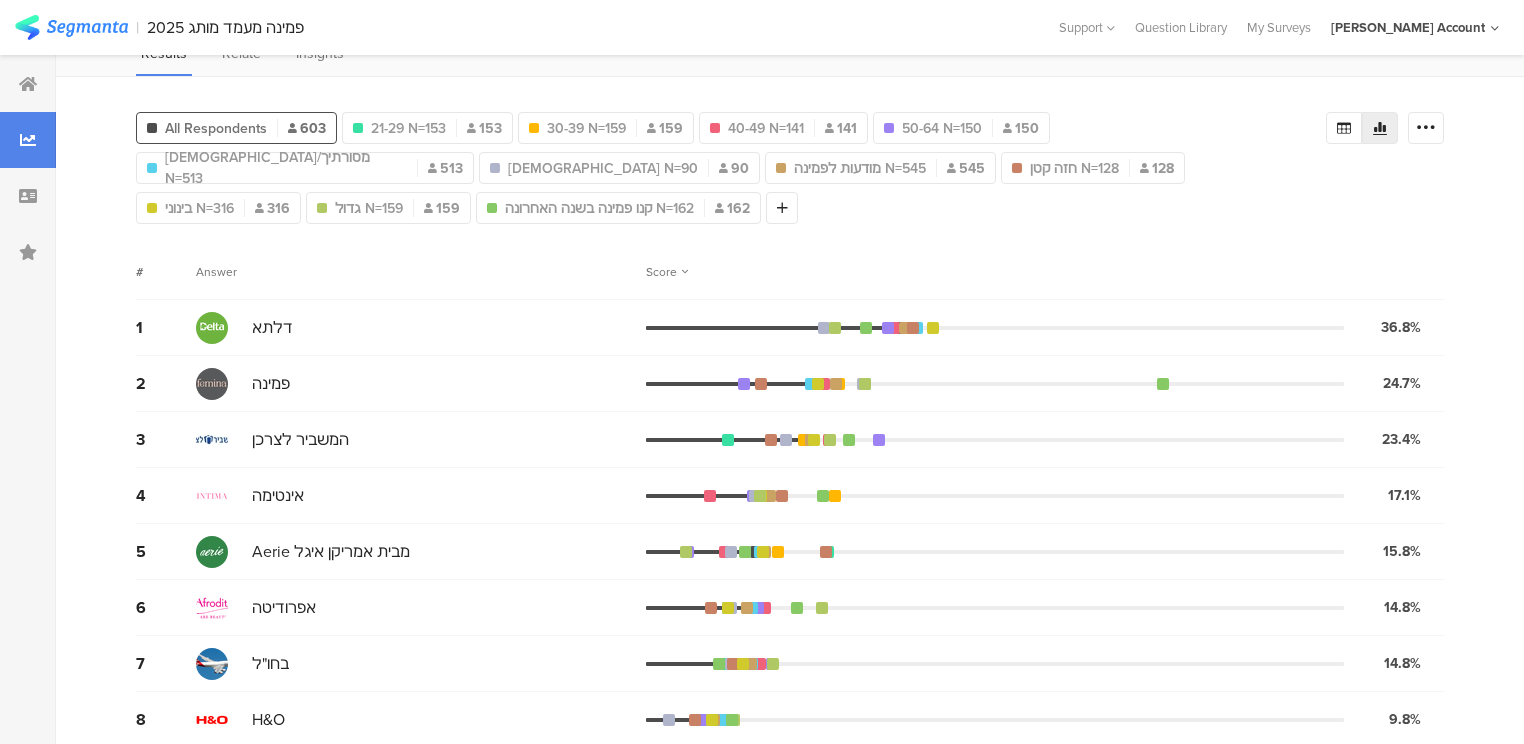 scroll, scrollTop: 0, scrollLeft: 0, axis: both 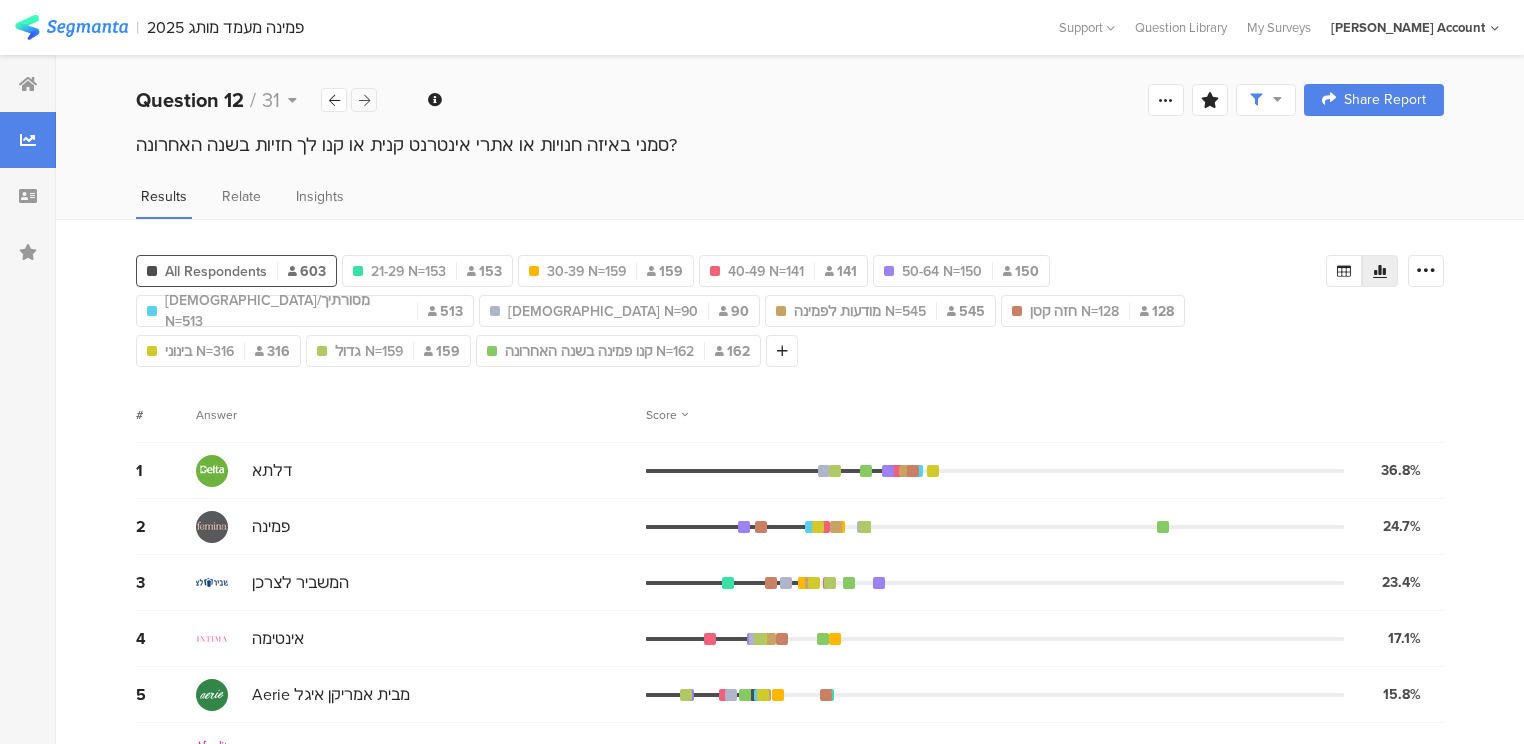 click at bounding box center [364, 100] 